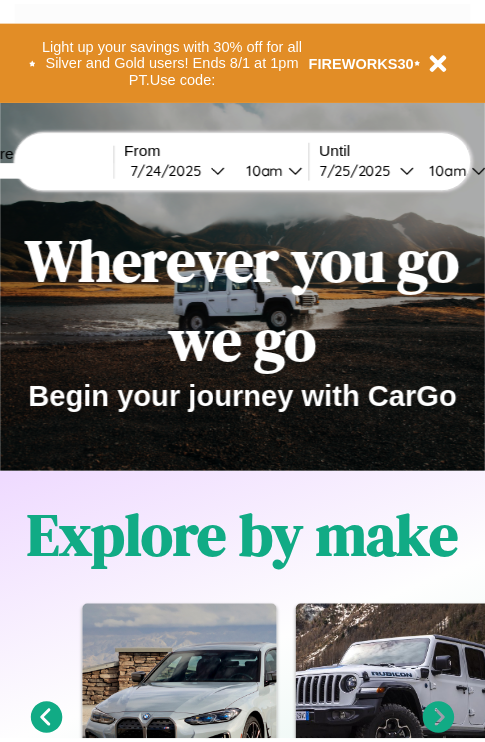 scroll, scrollTop: 0, scrollLeft: 0, axis: both 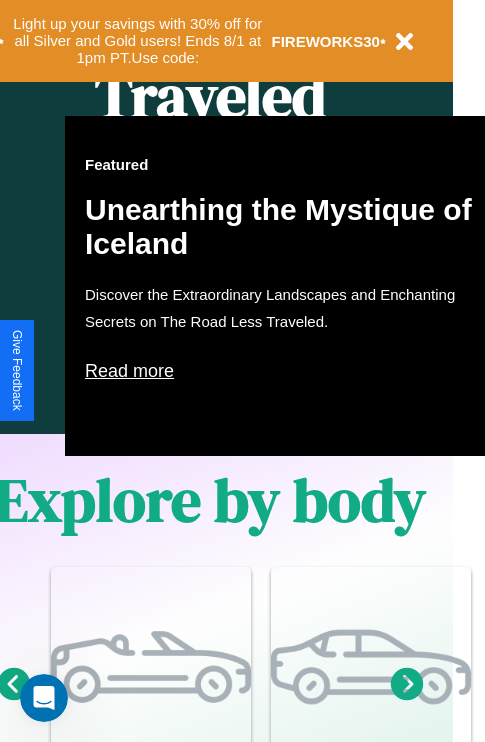 click on "Read more" at bounding box center [285, 371] 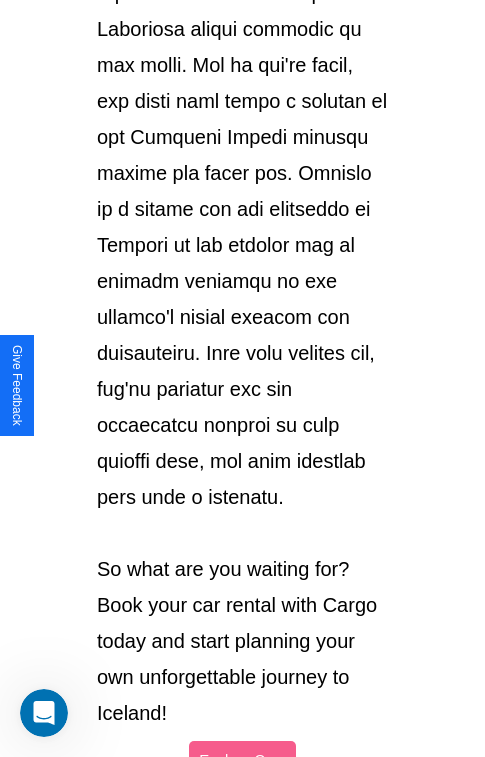 scroll, scrollTop: 3458, scrollLeft: 0, axis: vertical 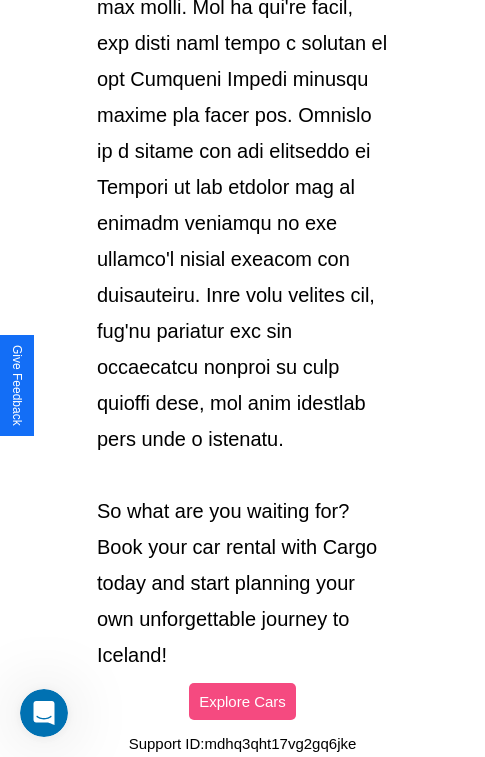 click on "Explore Cars" at bounding box center (242, 701) 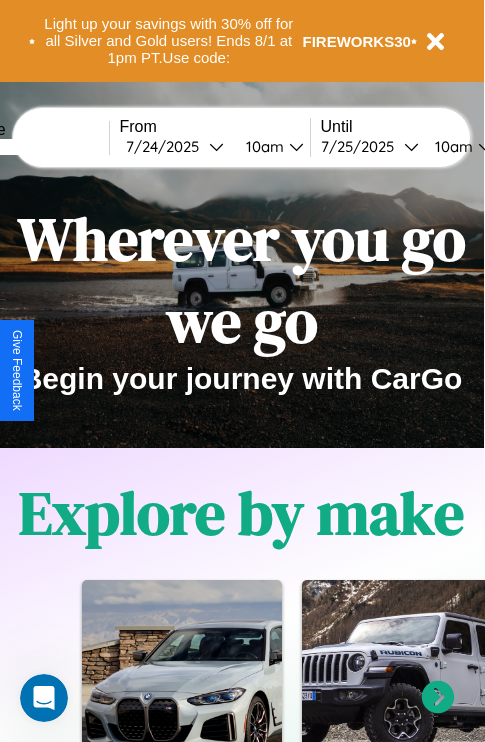 scroll, scrollTop: 0, scrollLeft: 0, axis: both 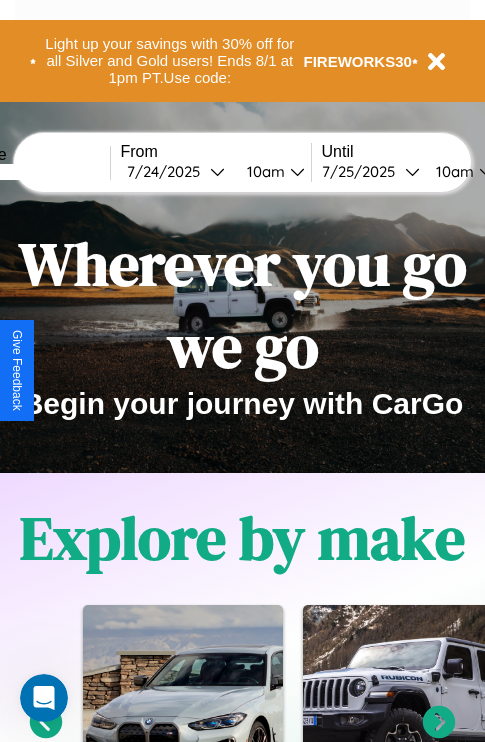 click at bounding box center [35, 172] 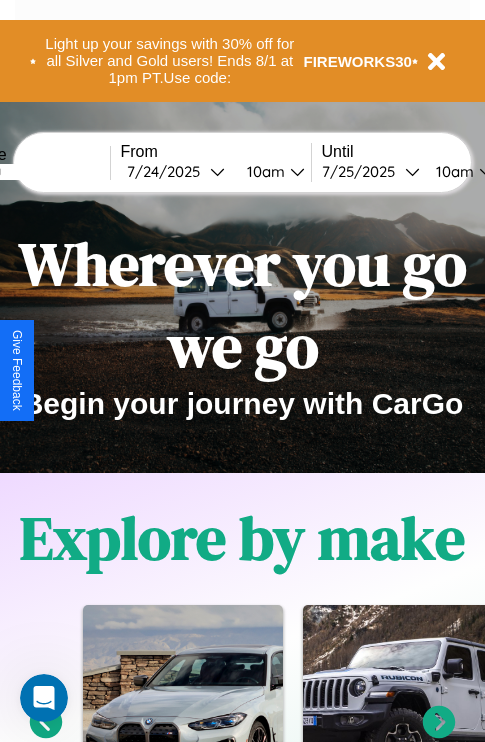 type on "*******" 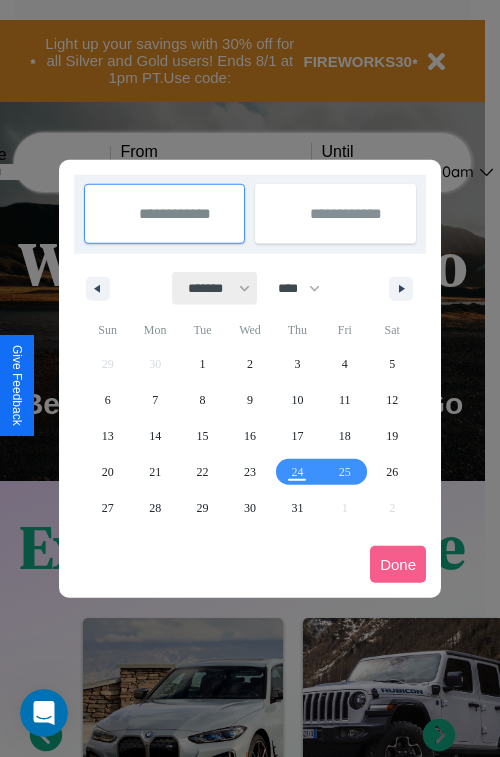 click on "******* ******** ***** ***** *** **** **** ****** ********* ******* ******** ********" at bounding box center (215, 288) 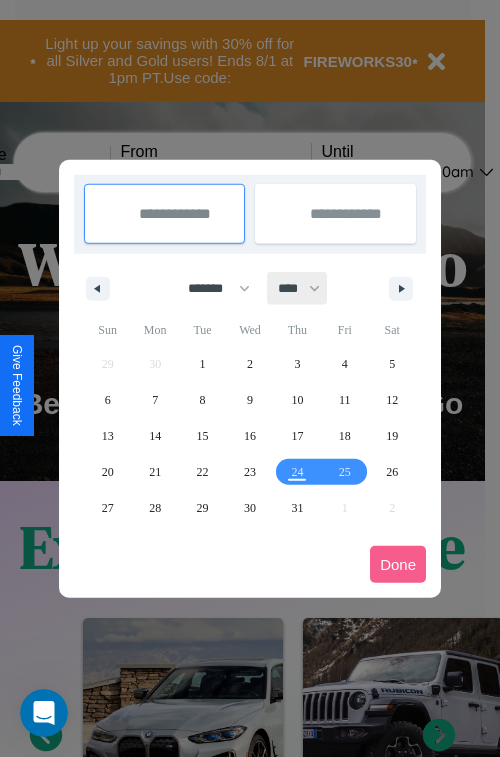 click on "**** **** **** **** **** **** **** **** **** **** **** **** **** **** **** **** **** **** **** **** **** **** **** **** **** **** **** **** **** **** **** **** **** **** **** **** **** **** **** **** **** **** **** **** **** **** **** **** **** **** **** **** **** **** **** **** **** **** **** **** **** **** **** **** **** **** **** **** **** **** **** **** **** **** **** **** **** **** **** **** **** **** **** **** **** **** **** **** **** **** **** **** **** **** **** **** **** **** **** **** **** **** **** **** **** **** **** **** **** **** **** **** **** **** **** **** **** **** **** **** ****" at bounding box center [298, 288] 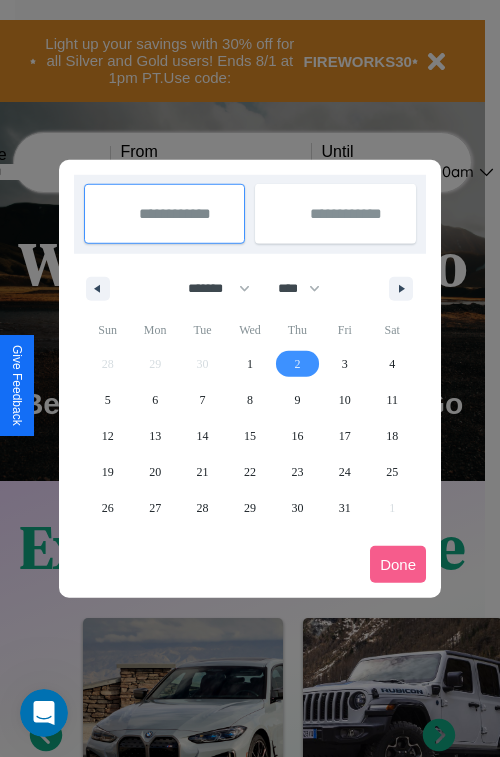 click on "2" at bounding box center (297, 364) 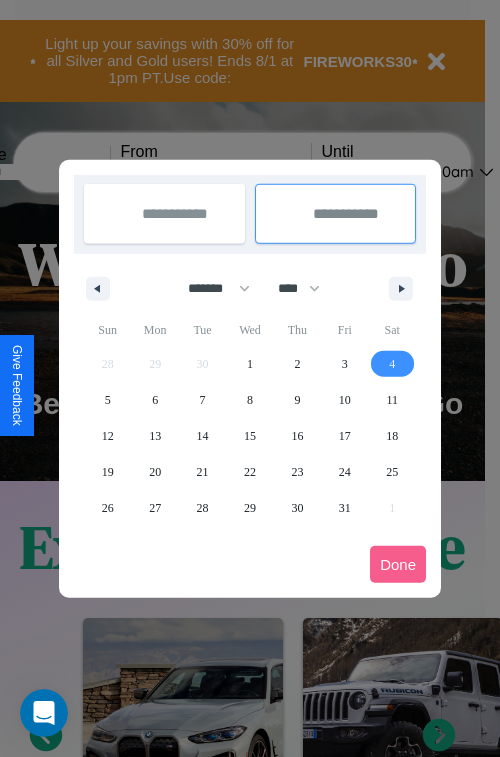 click on "4" at bounding box center (392, 364) 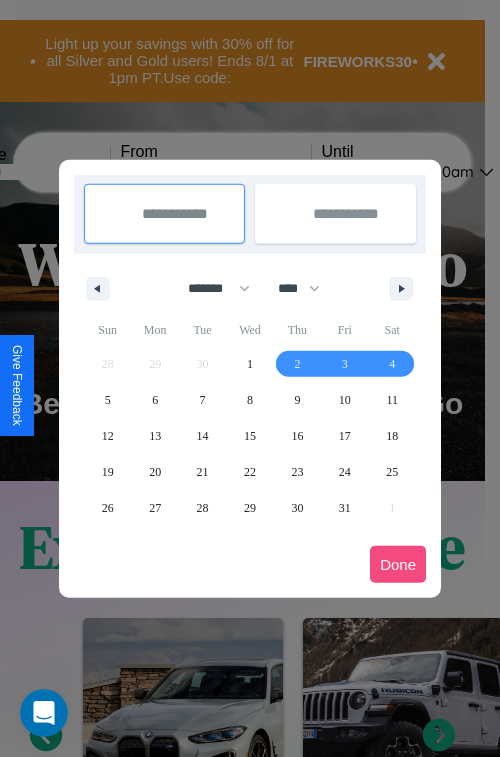 click on "Done" at bounding box center [398, 564] 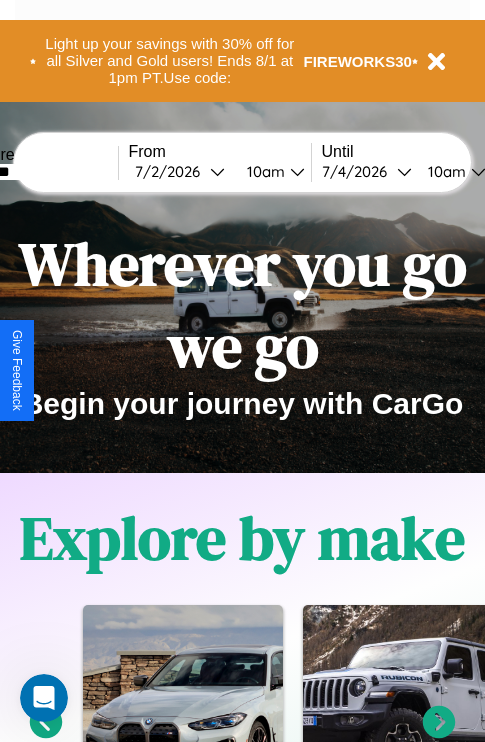 click on "10am" at bounding box center [263, 171] 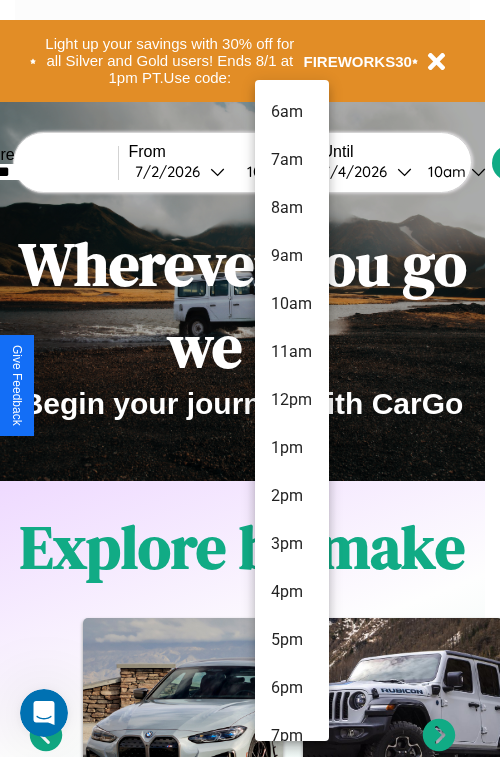 click on "12pm" at bounding box center (292, 400) 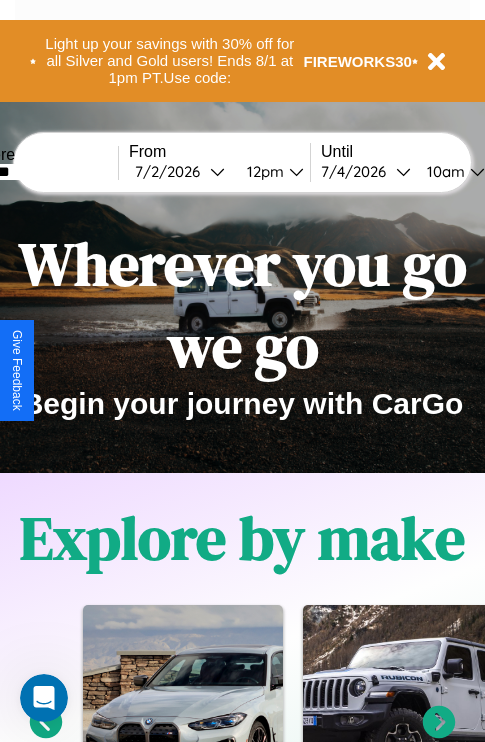 scroll, scrollTop: 0, scrollLeft: 68, axis: horizontal 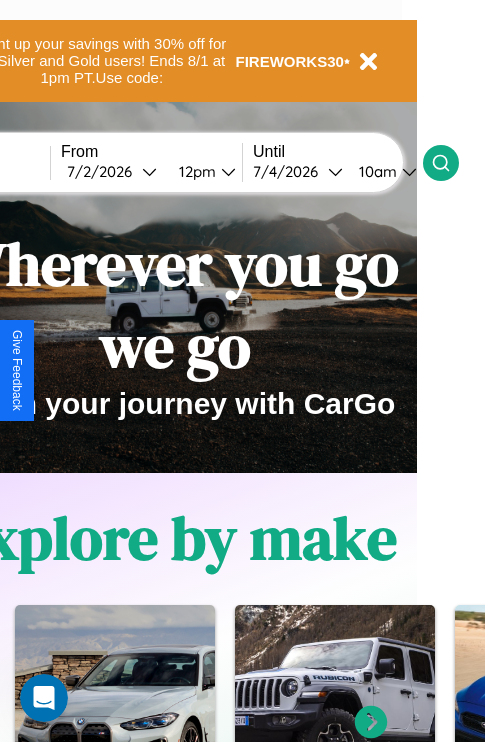 click 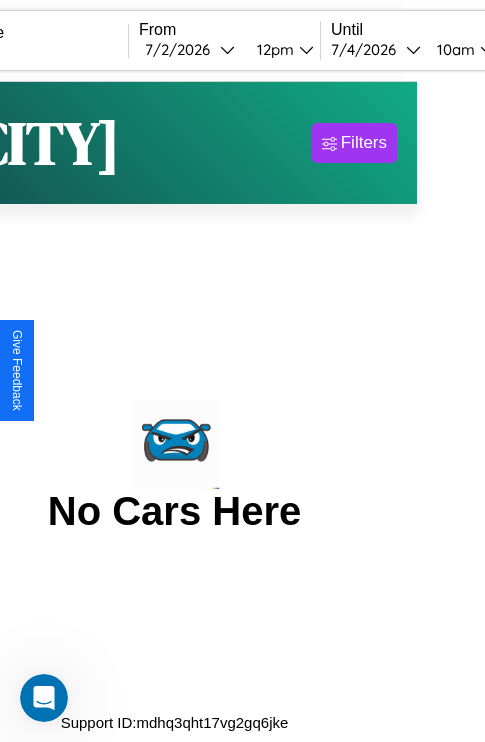 scroll, scrollTop: 0, scrollLeft: 0, axis: both 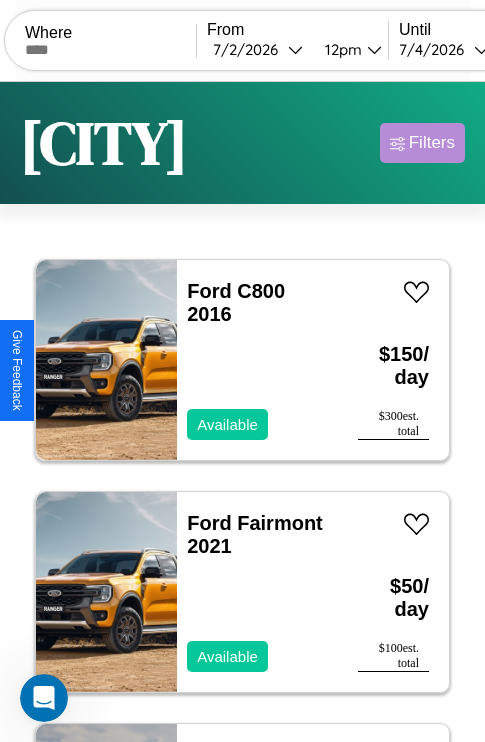 click on "Filters" at bounding box center [432, 143] 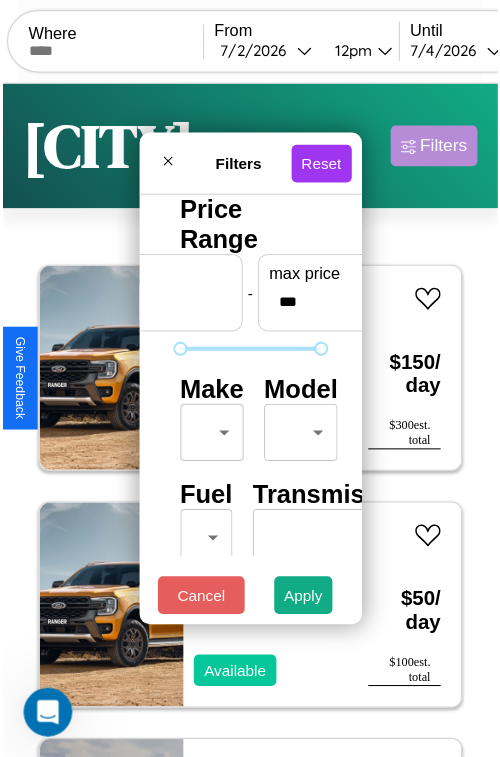 scroll, scrollTop: 59, scrollLeft: 0, axis: vertical 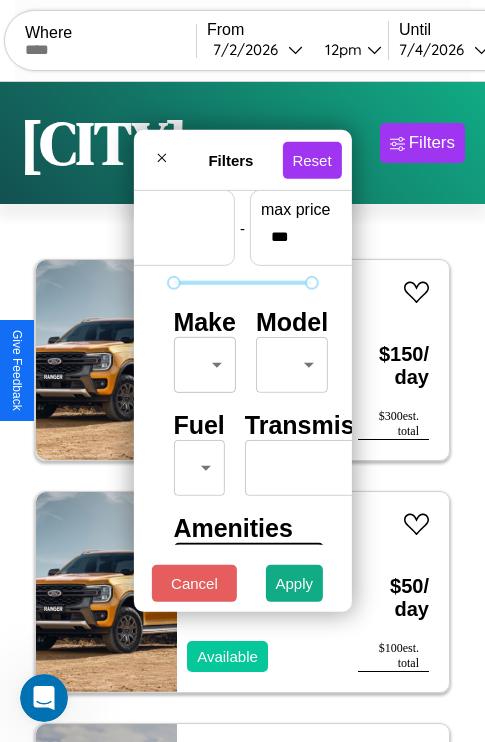 click on "CarGo Where From [DATE] [TIME] Until [DATE] [TIME] Become a Host Login Sign Up [CITY] Filters 7  cars in this area These cars can be picked up in this city. Ford   C800   2016 Available $ 150  / day $ 300  est. total Ford   Fairmont   2021 Available $ 50  / day $ 100  est. total BMW   320i   2021 Unavailable $ 170  / day $ 340  est. total Hummer   H3T   2024 Available $ 90  / day $ 180  est. total Subaru   WRX   2016 Available $ 140  / day $ 280  est. total Mercedes   R-Class   2022 Available $ 90  / day $ 180  est. total Ford   Lyford Overland   2024 Available $ 180  / day $ 360  est. total Filters Reset Price Range min price *  -  max price *** Make ​ ​ Model ​ ​ Fuel ​ ​ Transmission ​ ​ Amenities Sunroof Moonroof Touch Display Winter Package Sport Turbo Heated Seats Carplay Bluetooth All Wheel Drive Push To Start Cancel Apply Support ID:  mdhq3qht17vg2gq6jke Give Feedback" at bounding box center [242, 412] 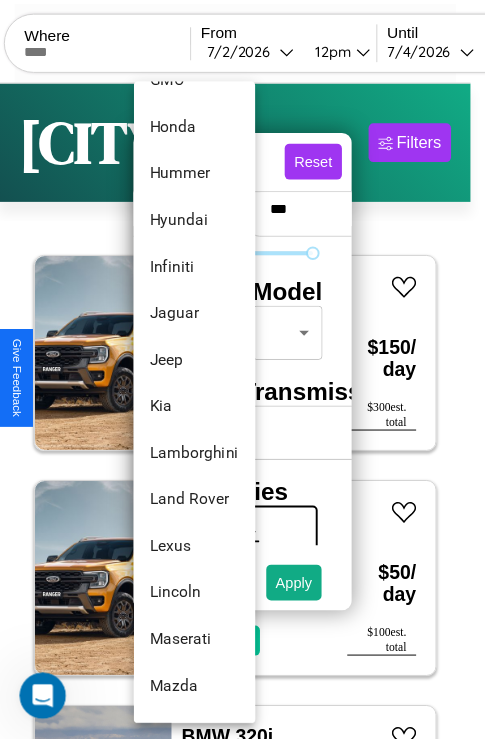 scroll, scrollTop: 758, scrollLeft: 0, axis: vertical 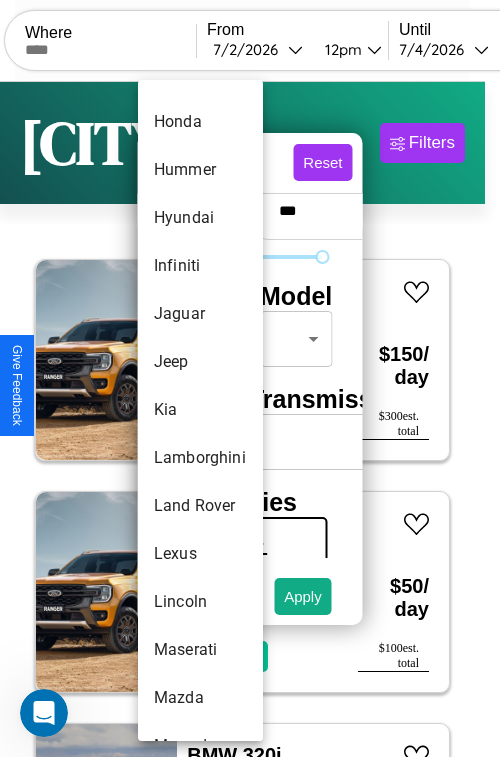 click on "Kia" at bounding box center [200, 410] 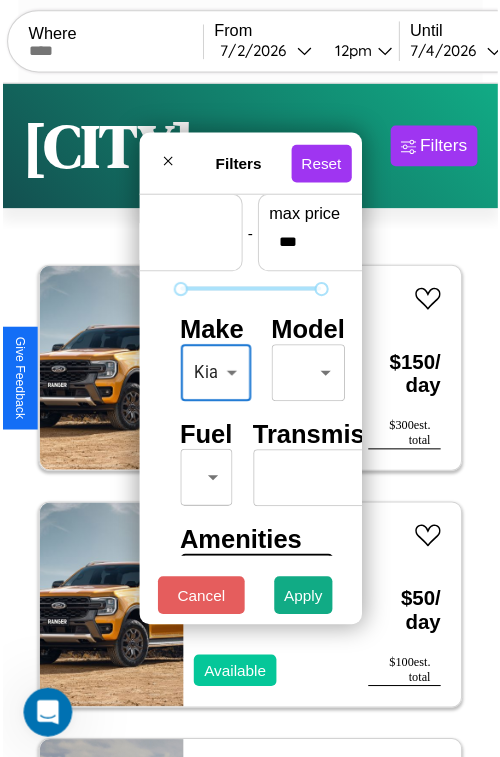 scroll, scrollTop: 162, scrollLeft: 0, axis: vertical 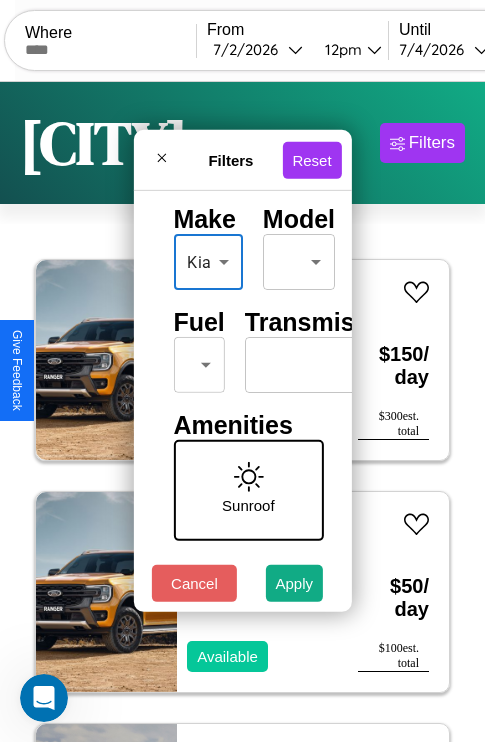 click on "CarGo Where From [DATE] [TIME] Until [DATE] [TIME] Become a Host Login Sign Up [CITY] Filters 7  cars in this area These cars can be picked up in this city. Ford   C800   2016 Available $ 150  / day $ 300  est. total Ford   Fairmont   2021 Available $ 50  / day $ 100  est. total BMW   320i   2021 Unavailable $ 170  / day $ 340  est. total Hummer   H3T   2024 Available $ 90  / day $ 180  est. total Subaru   WRX   2016 Available $ 140  / day $ 280  est. total Mercedes   R-Class   2022 Available $ 90  / day $ 180  est. total Ford   Lyford Overland   2024 Available $ 180  / day $ 360  est. total Filters Reset Price Range min price *  -  max price *** Make Kia *** ​ Model ​ ​ Fuel ​ ​ Transmission ​ ​ Amenities Sunroof Moonroof Touch Display Winter Package Sport Turbo Heated Seats Carplay Bluetooth All Wheel Drive Push To Start Cancel Apply Support ID:  mdhq3qht17vg2gq6jke Give Feedback" at bounding box center [242, 412] 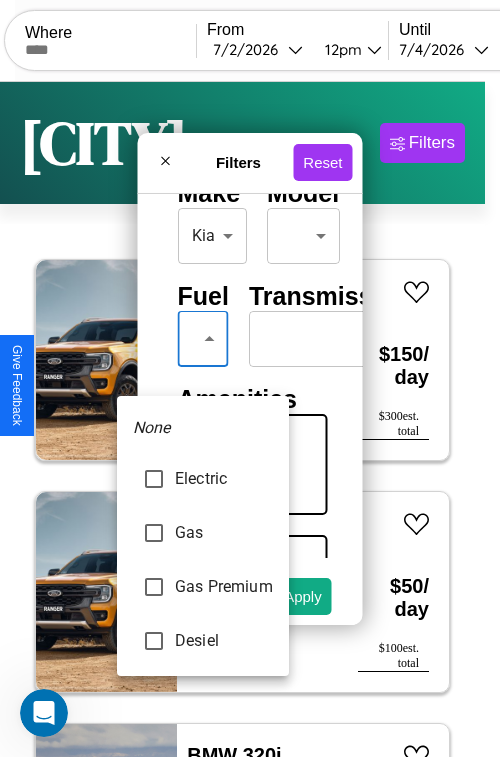 type on "********" 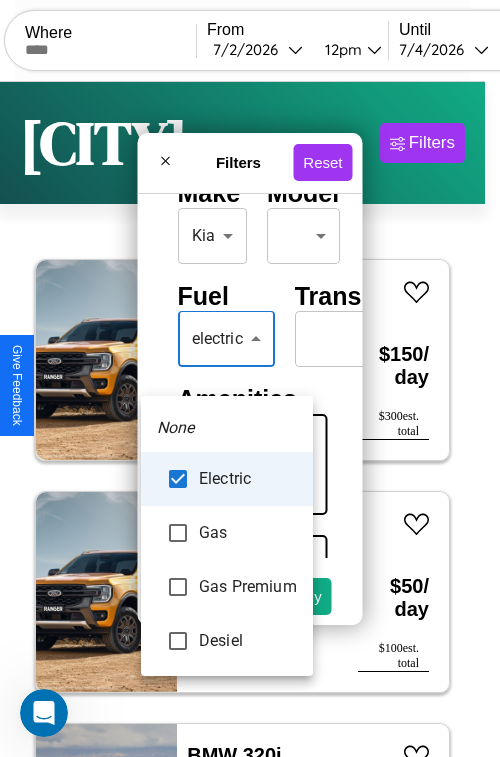 click at bounding box center (250, 378) 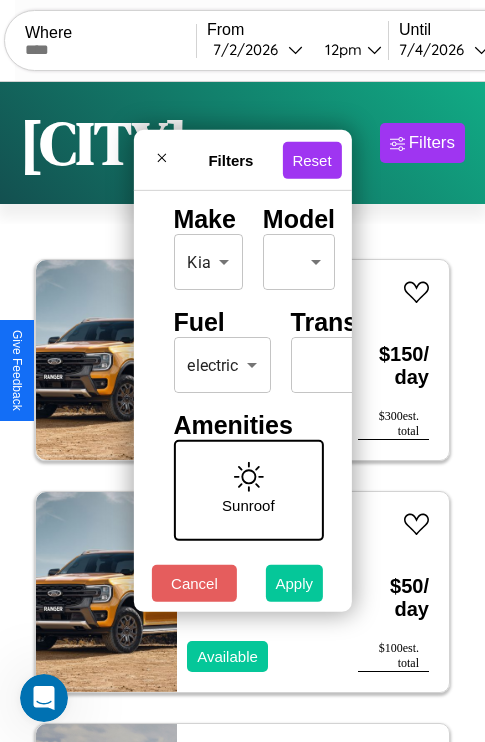 click on "Apply" at bounding box center [295, 583] 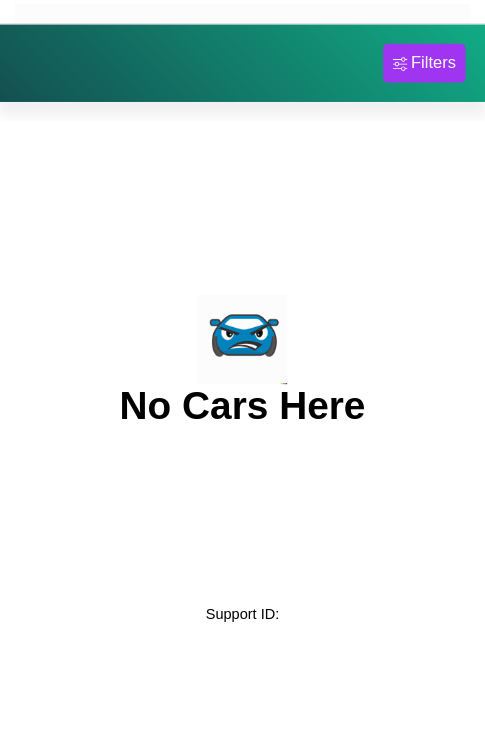 scroll, scrollTop: 0, scrollLeft: 0, axis: both 